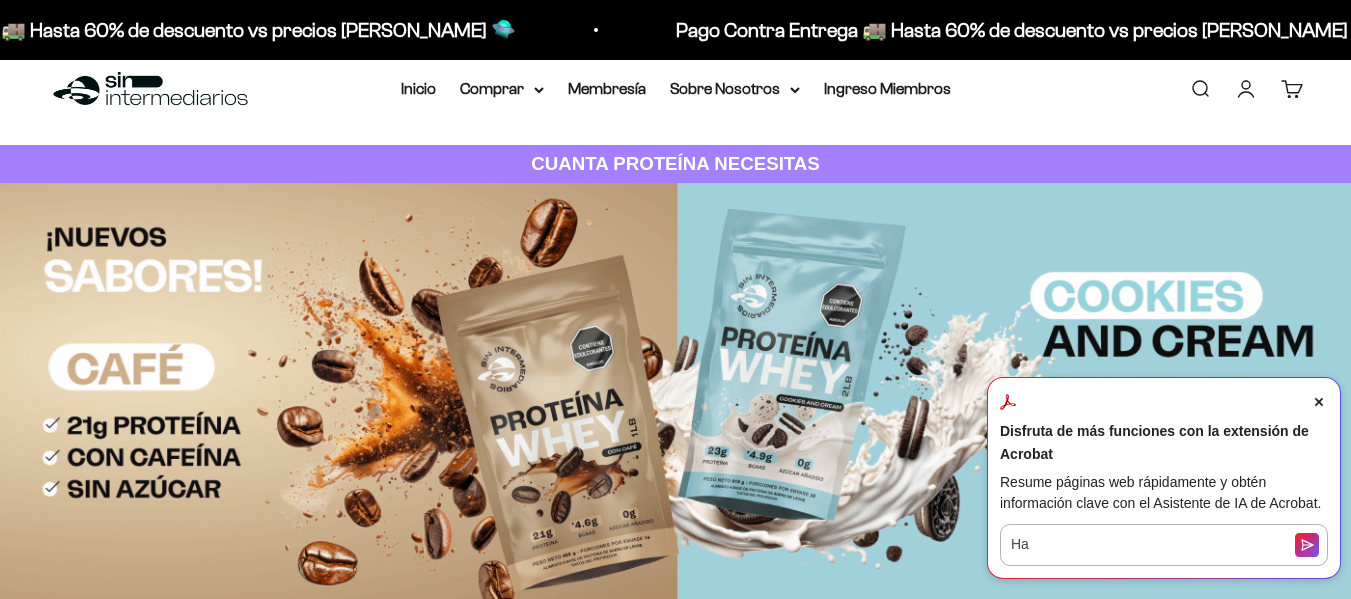 scroll, scrollTop: 100, scrollLeft: 0, axis: vertical 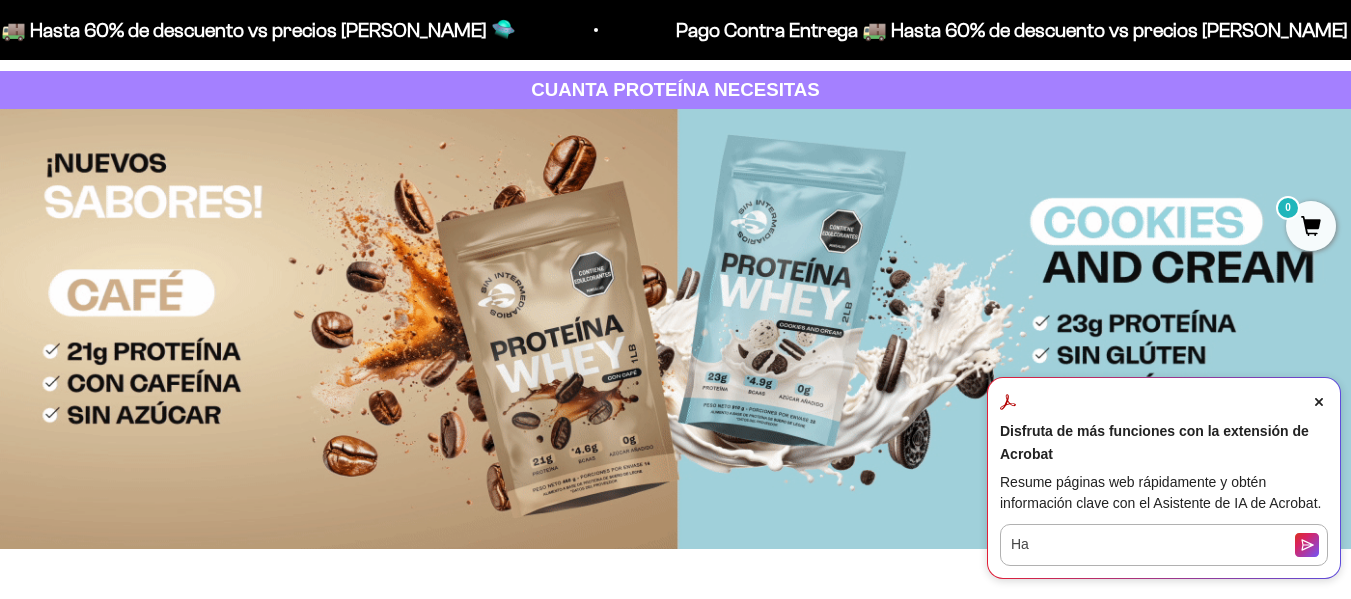 click at bounding box center [1319, 402] 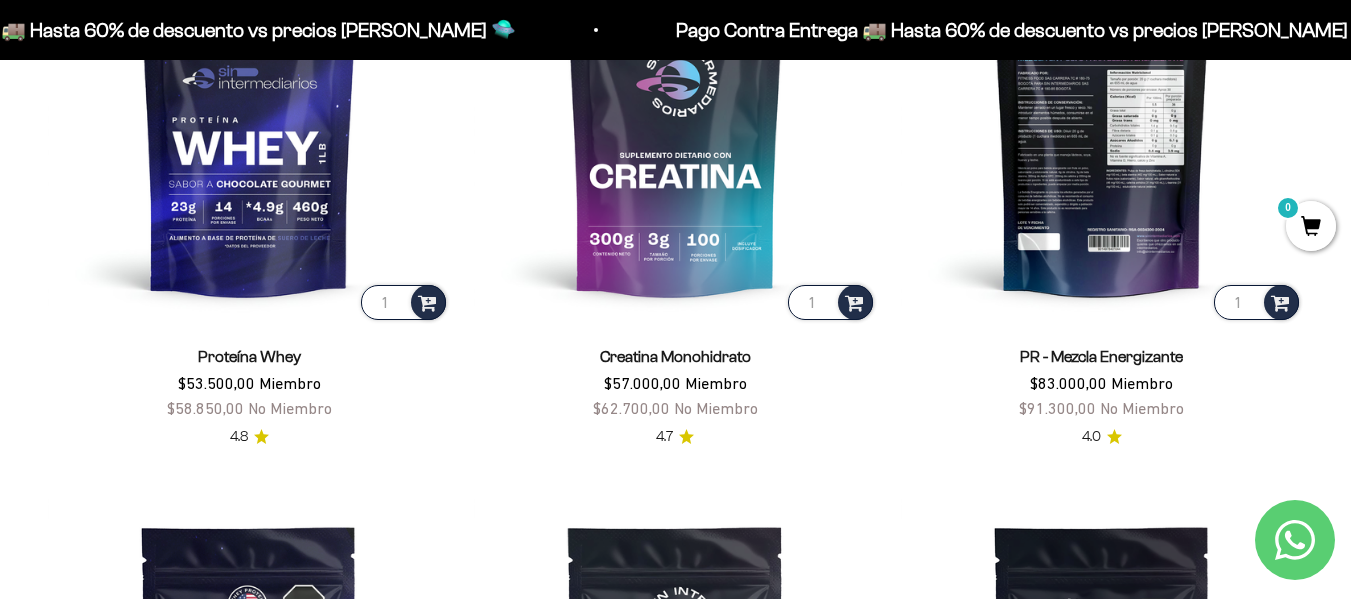 scroll, scrollTop: 900, scrollLeft: 0, axis: vertical 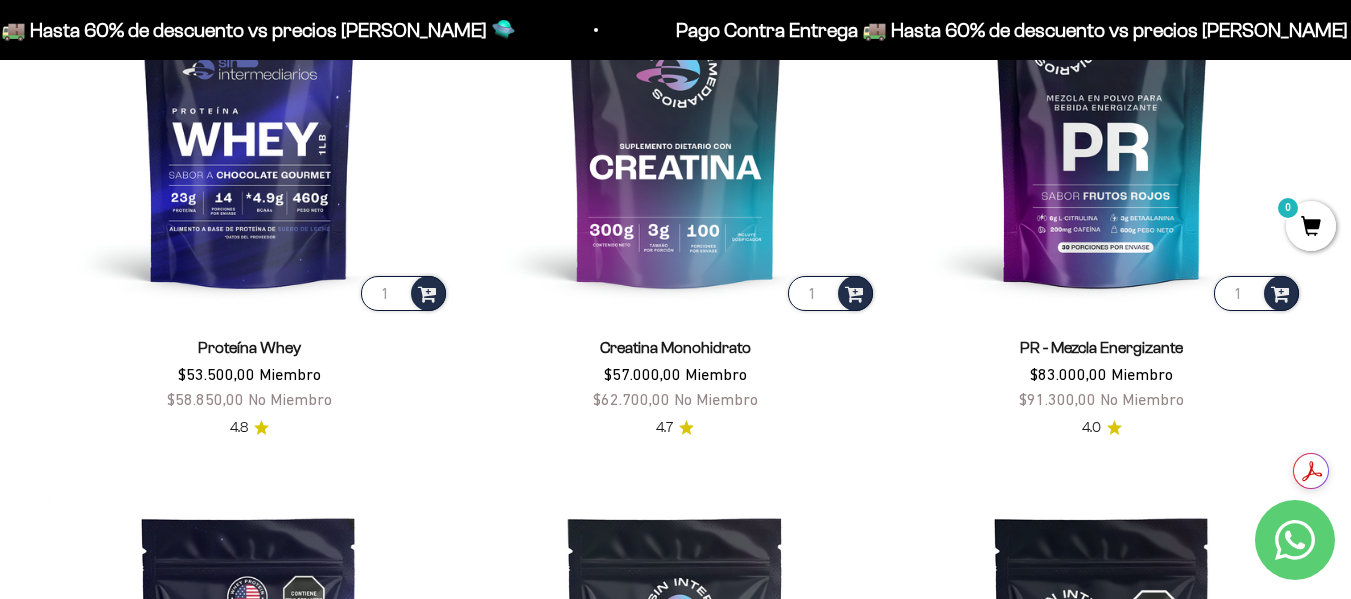 click 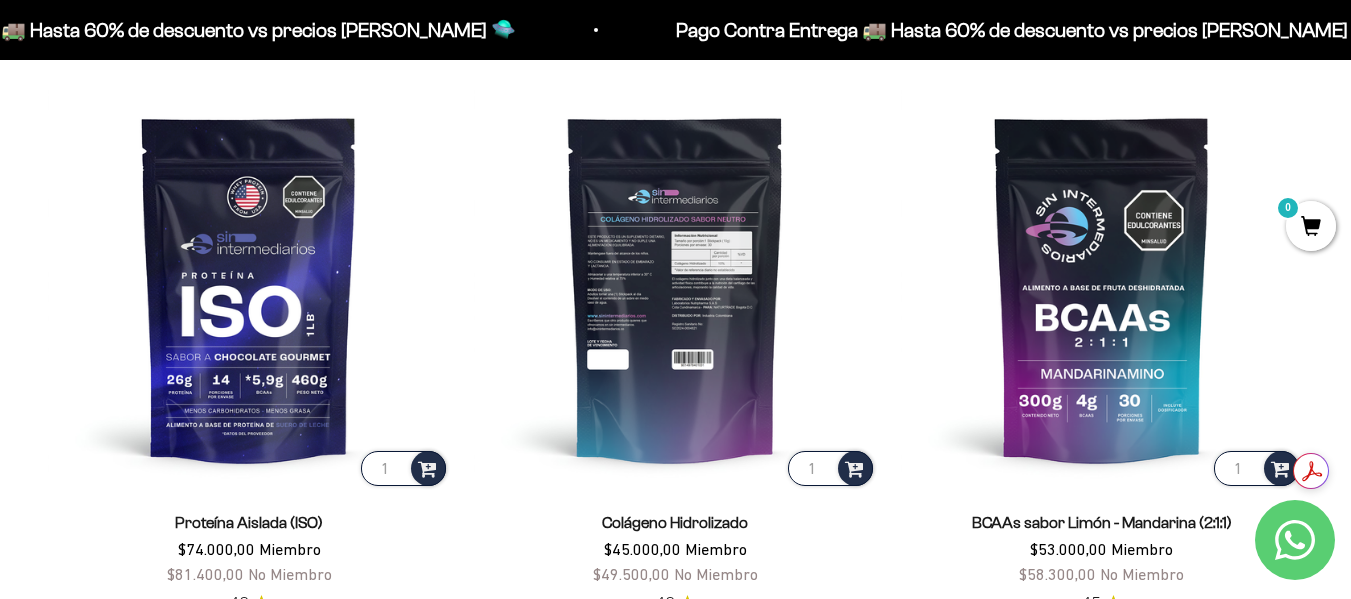 scroll, scrollTop: 1400, scrollLeft: 0, axis: vertical 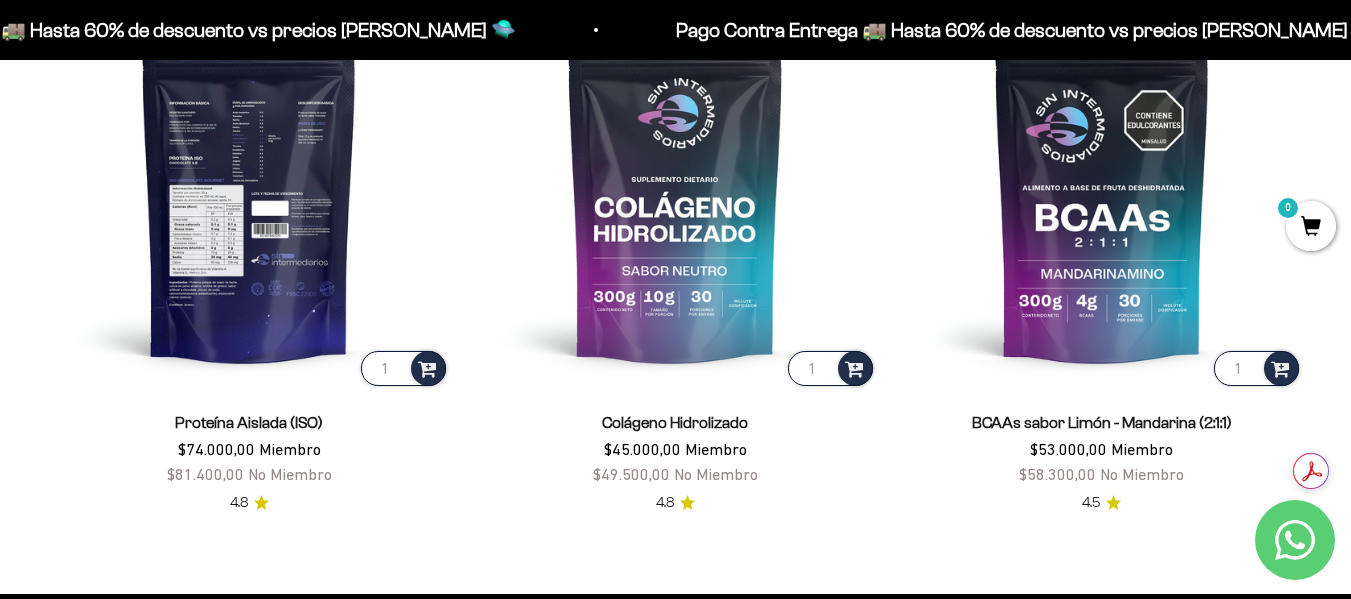 click at bounding box center (249, 188) 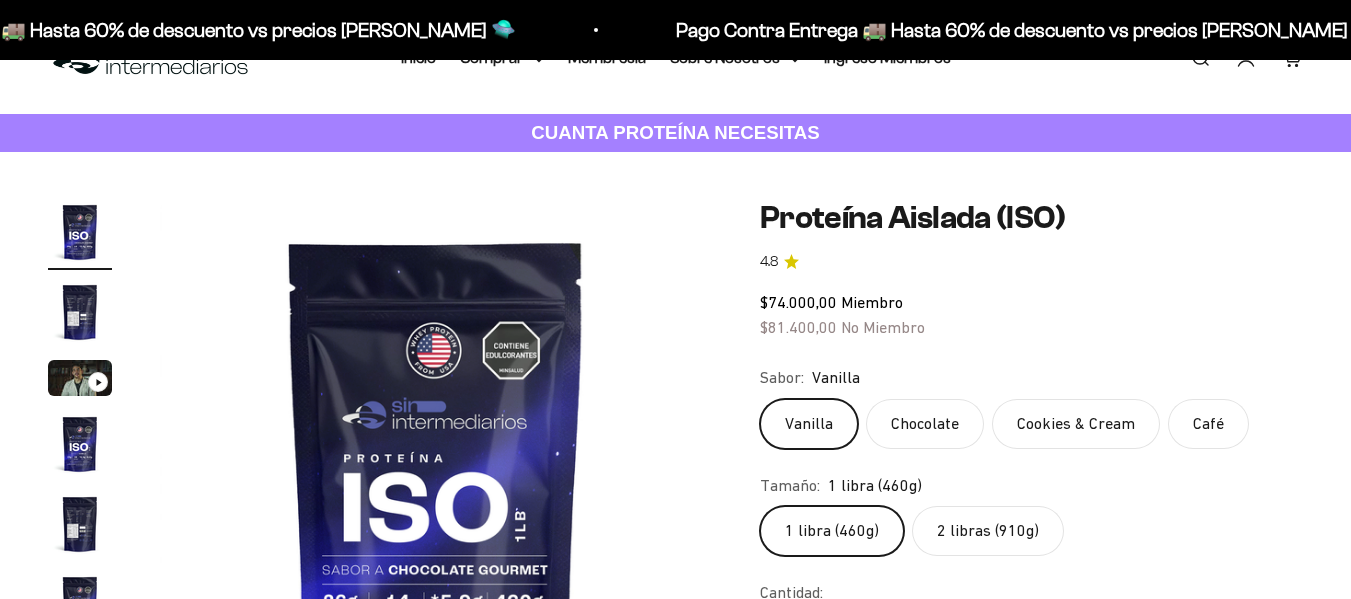 scroll, scrollTop: 200, scrollLeft: 0, axis: vertical 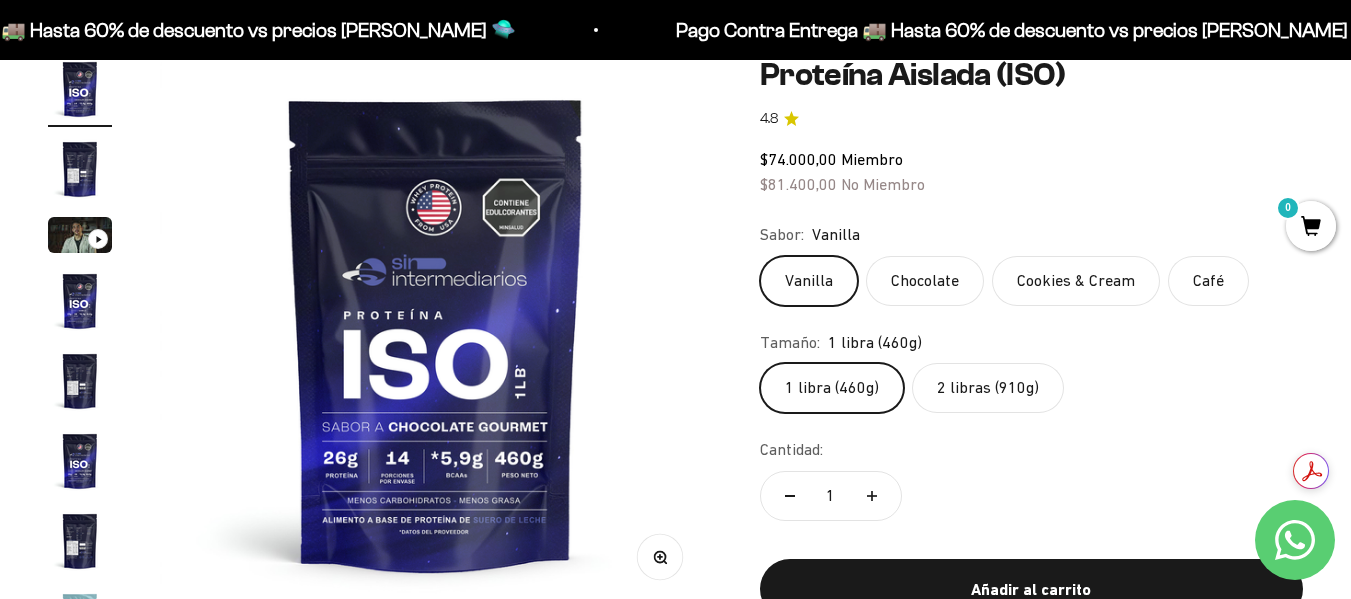 click at bounding box center [80, 169] 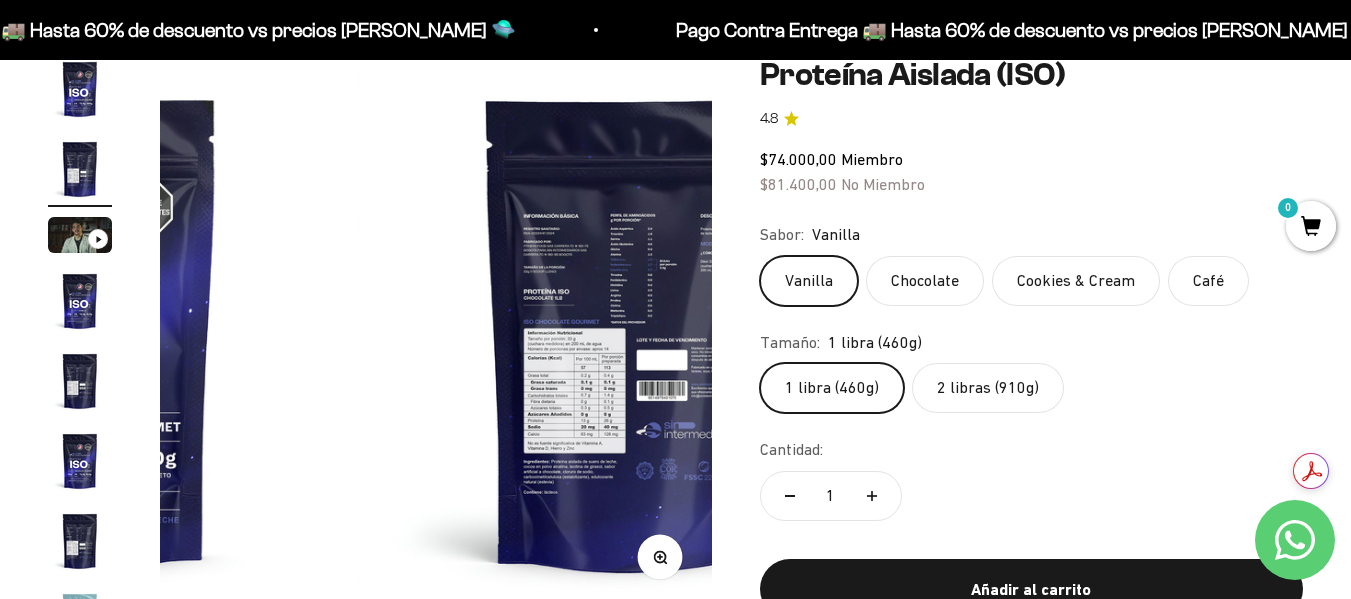 scroll, scrollTop: 0, scrollLeft: 564, axis: horizontal 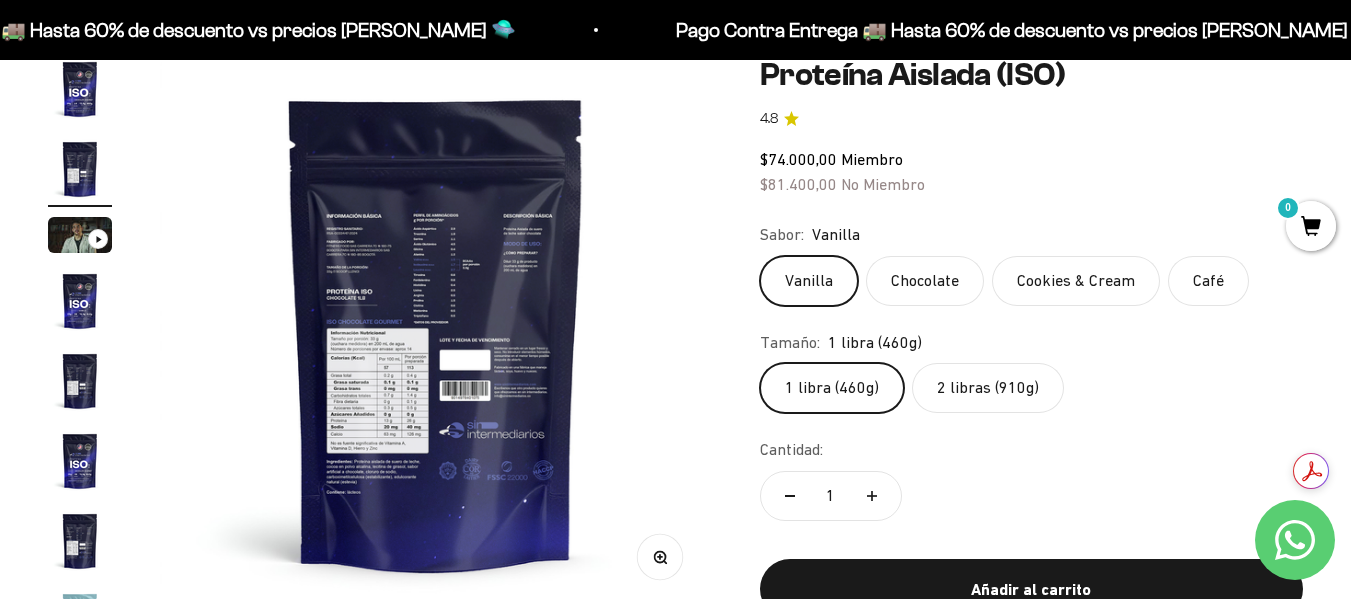 click at bounding box center [436, 333] 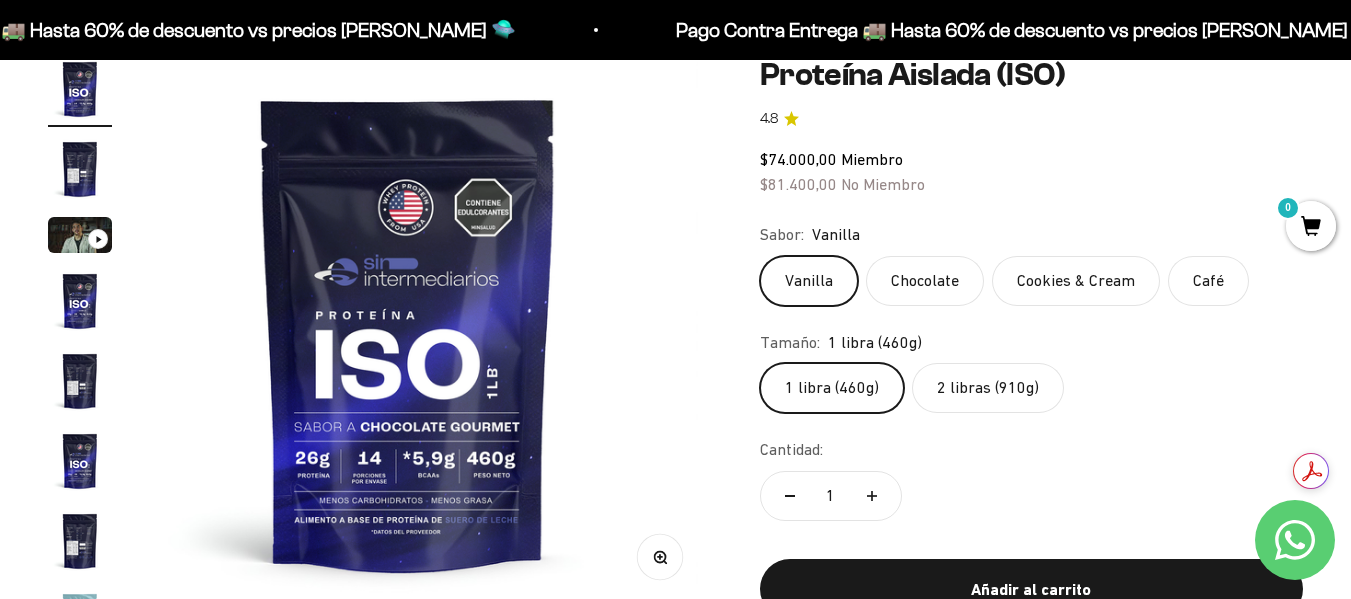 scroll, scrollTop: 0, scrollLeft: 0, axis: both 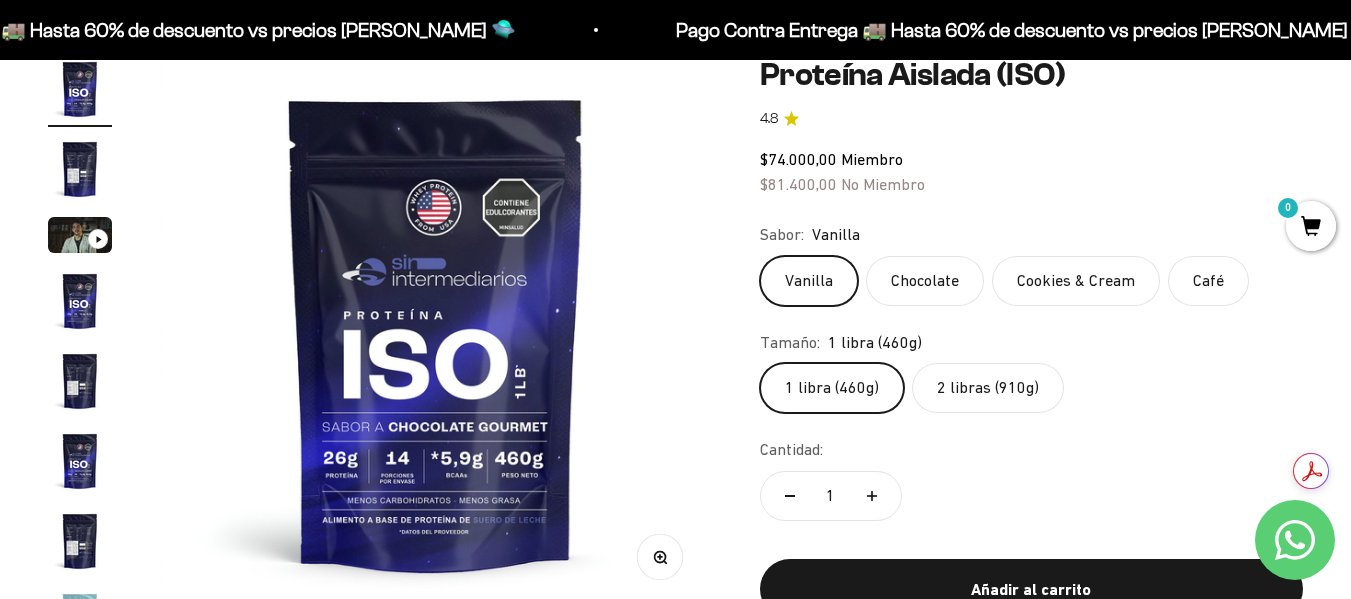 click on "Zoom
Ir al artículo 1
Ir al artículo 2
Ir al artículo 3
Ir al artículo 4
Ir al artículo 5
Ir al artículo 6
Ir al artículo 7
Ir al artículo 8
Ir al artículo 9
Ir al artículo 10
Ir al artículo 11
Ir al artículo 12
Ir al artículo 13
Ir al artículo 14
Ir al artículo 15
Ir al artículo 16
Ir al artículo 17
4.8" at bounding box center (675, 357) 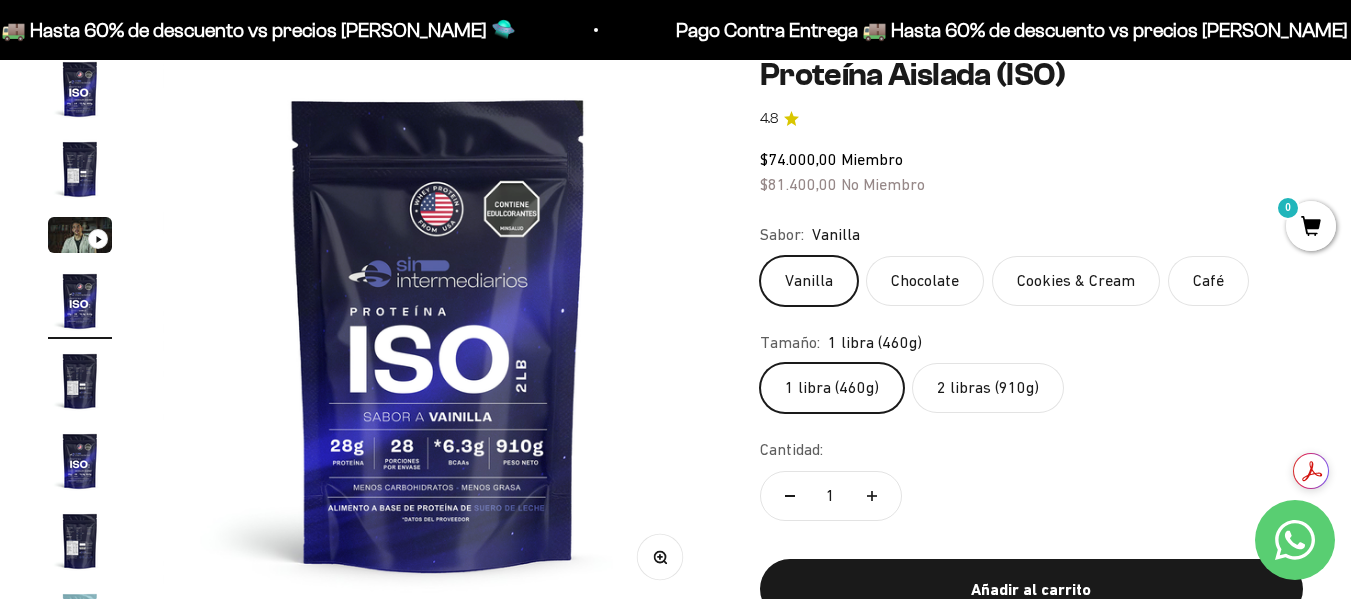 scroll, scrollTop: 0, scrollLeft: 1692, axis: horizontal 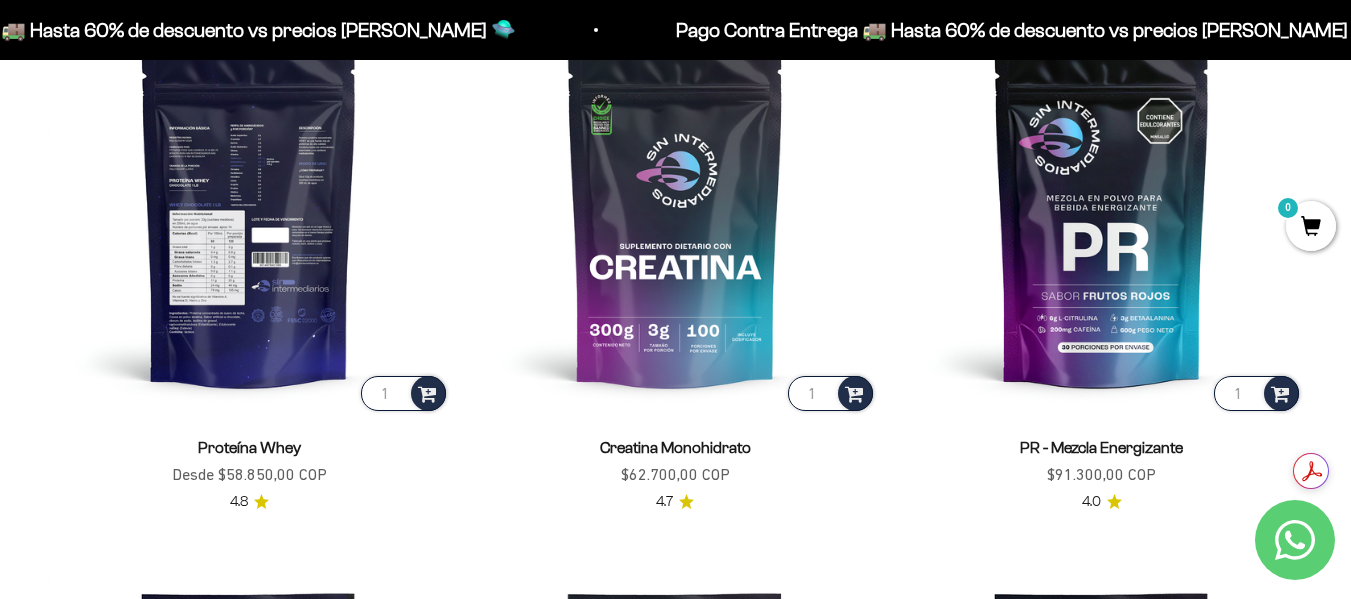 click at bounding box center [249, 213] 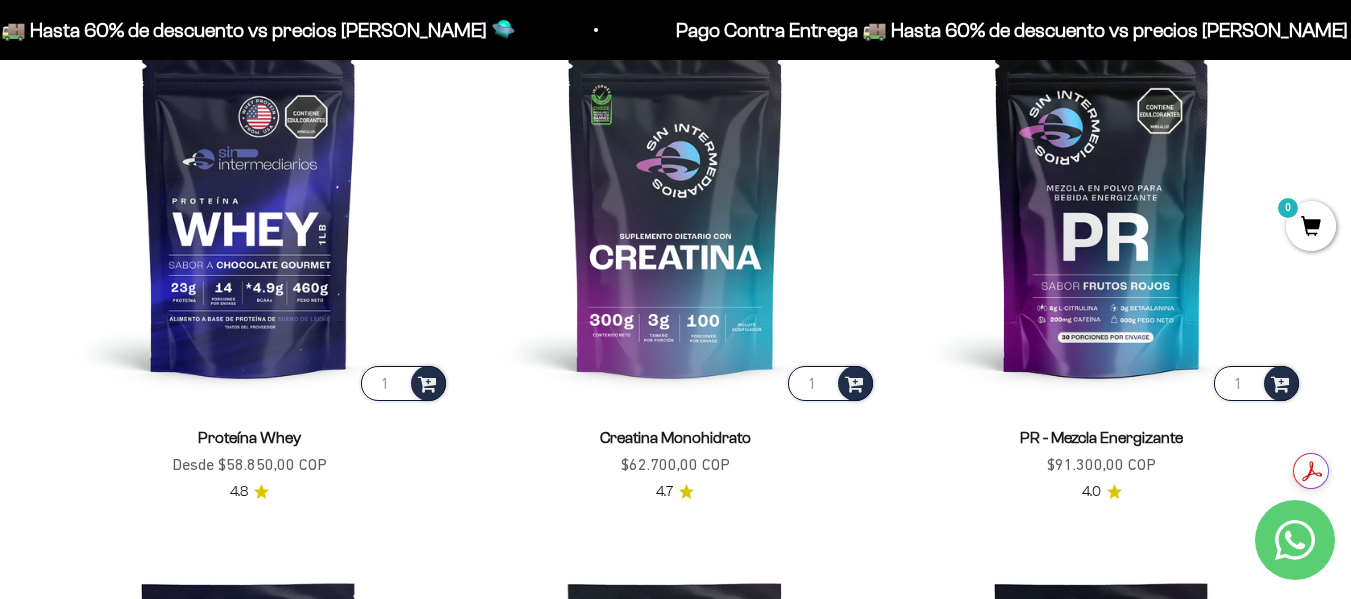 scroll, scrollTop: 1000, scrollLeft: 0, axis: vertical 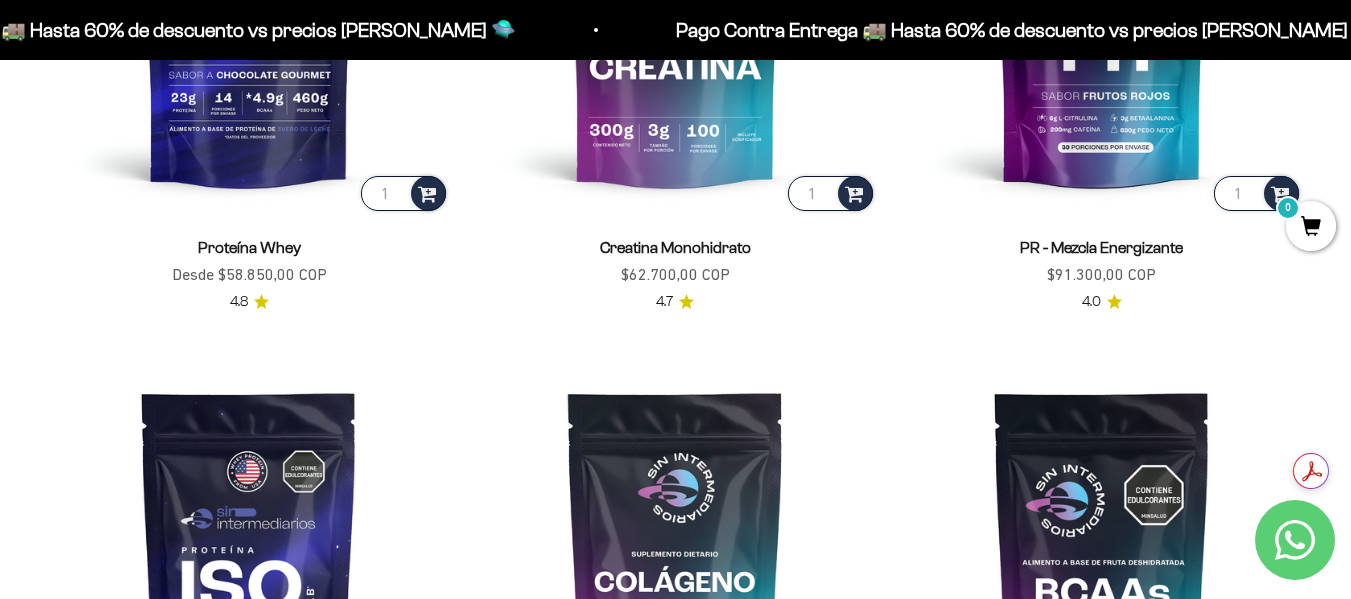 click on "Proteína Whey" at bounding box center [249, 247] 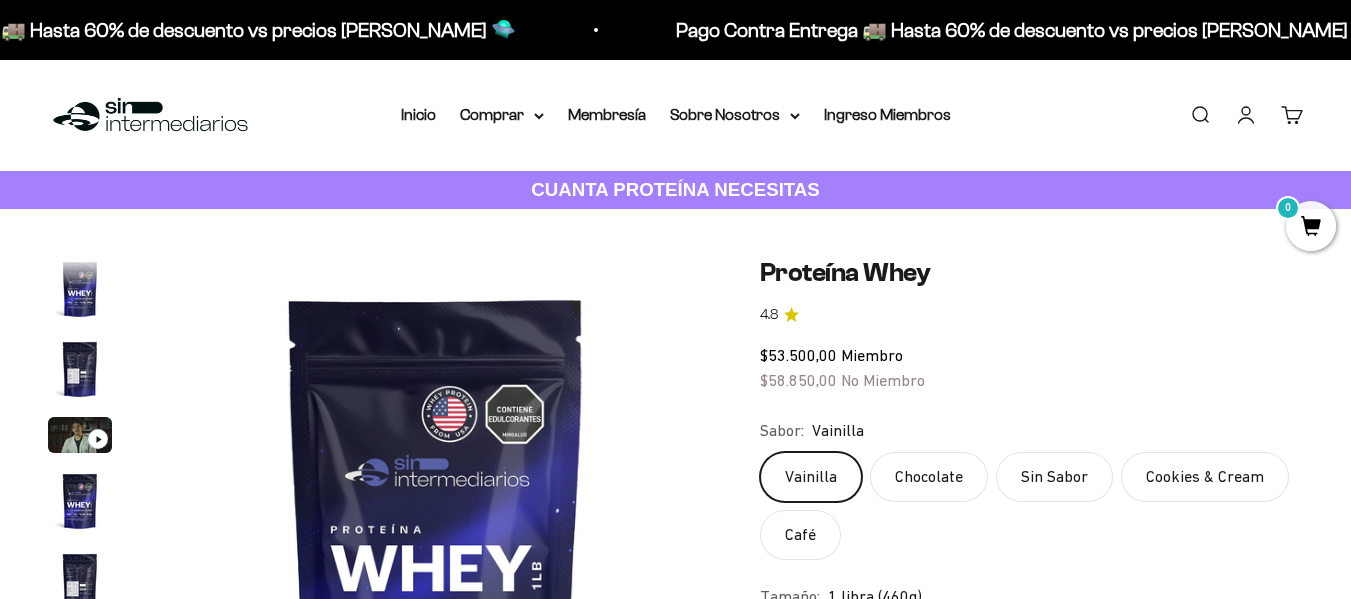 scroll, scrollTop: 0, scrollLeft: 0, axis: both 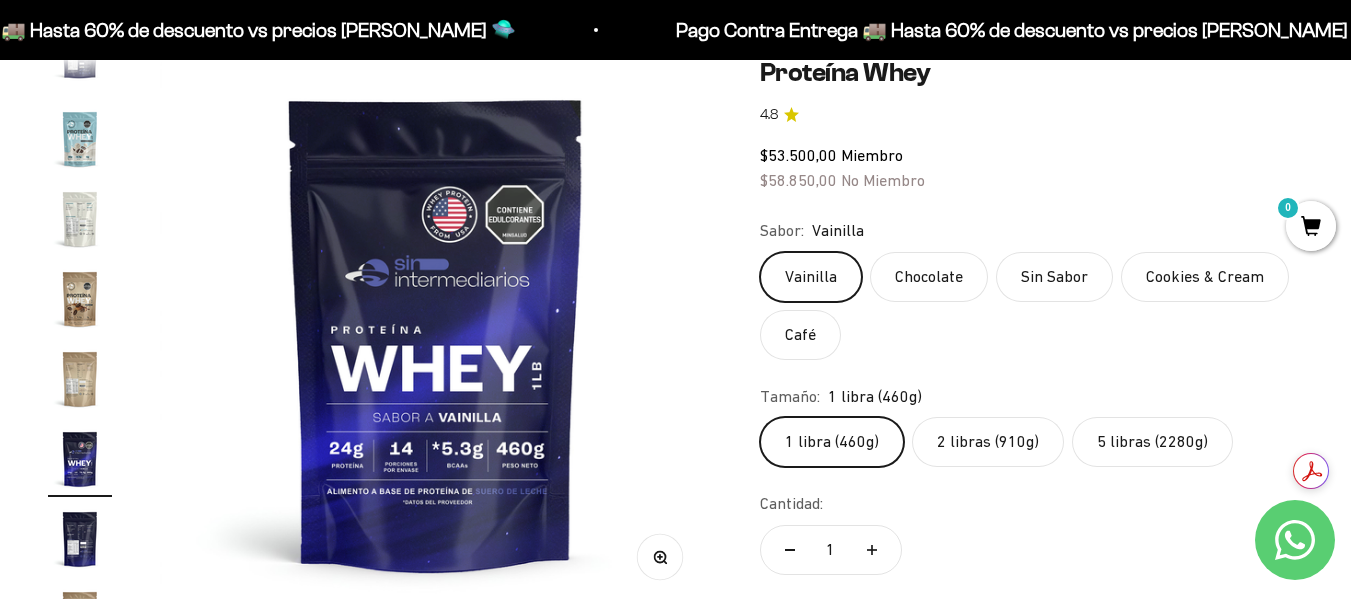 click on "5 libras (2280g)" 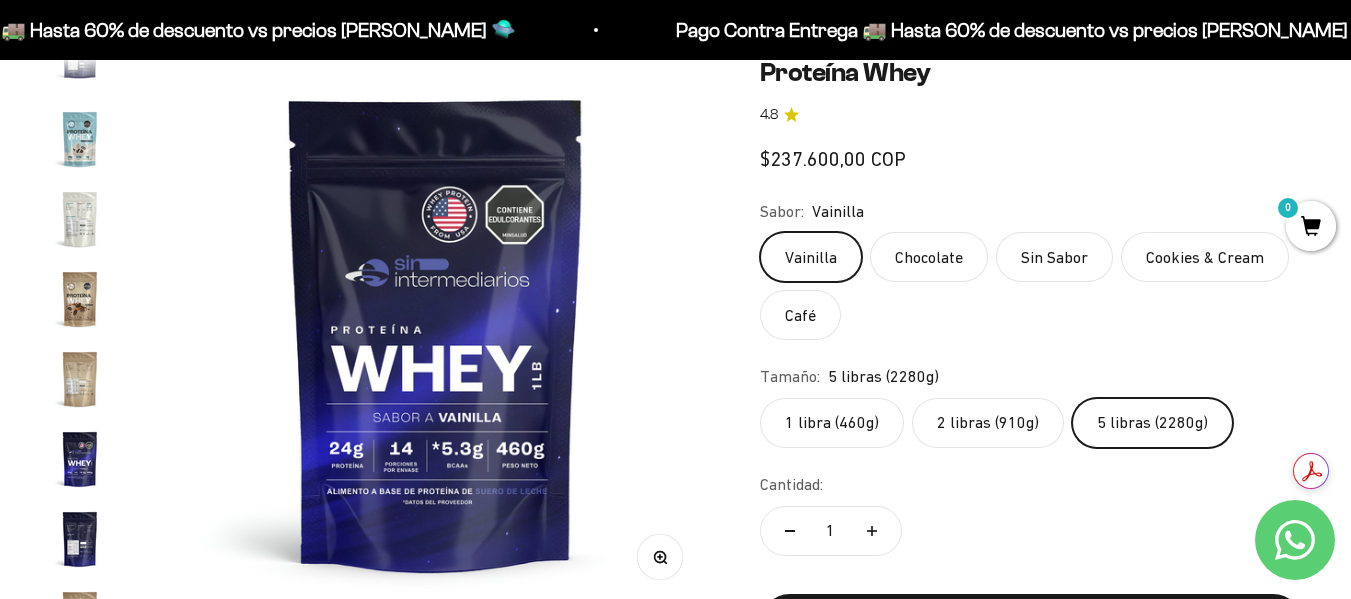 scroll, scrollTop: 0, scrollLeft: 5075, axis: horizontal 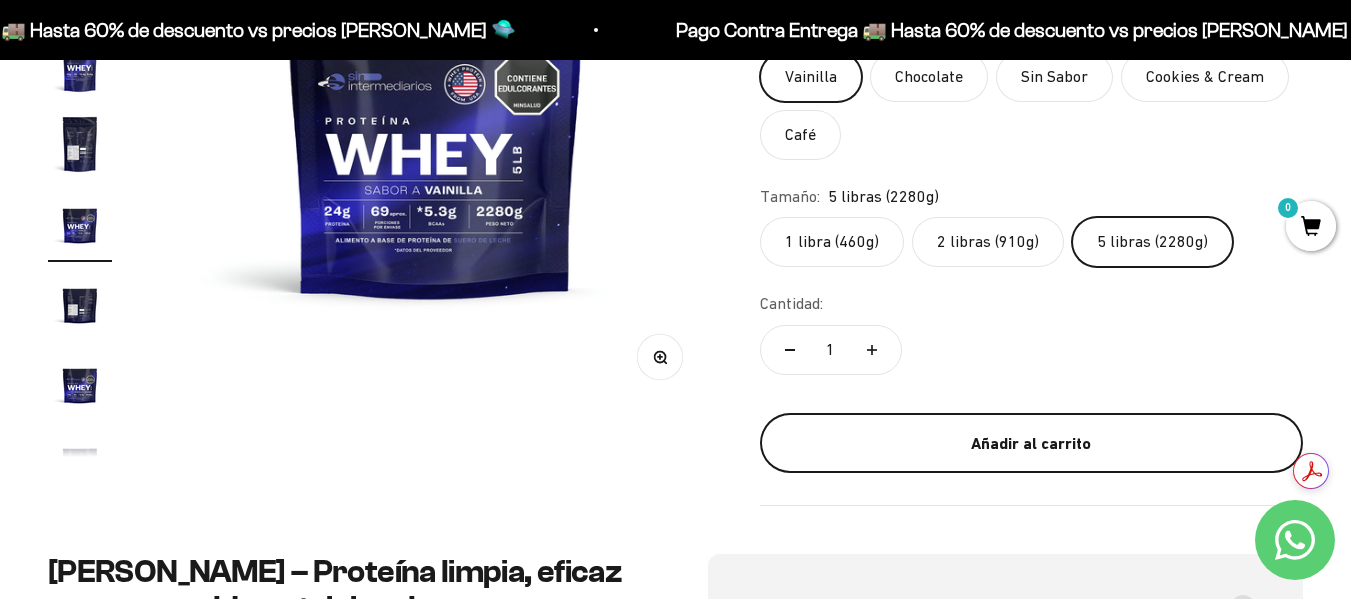 click on "Añadir al carrito" at bounding box center (1031, 444) 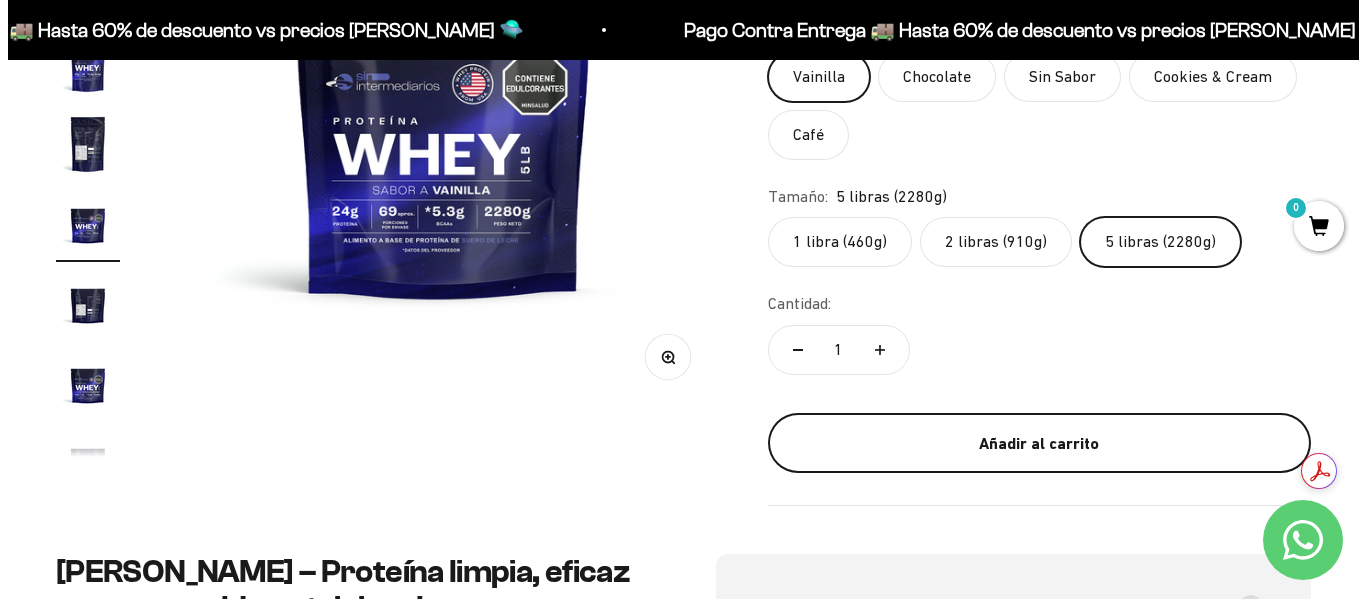 scroll, scrollTop: 0, scrollLeft: 5149, axis: horizontal 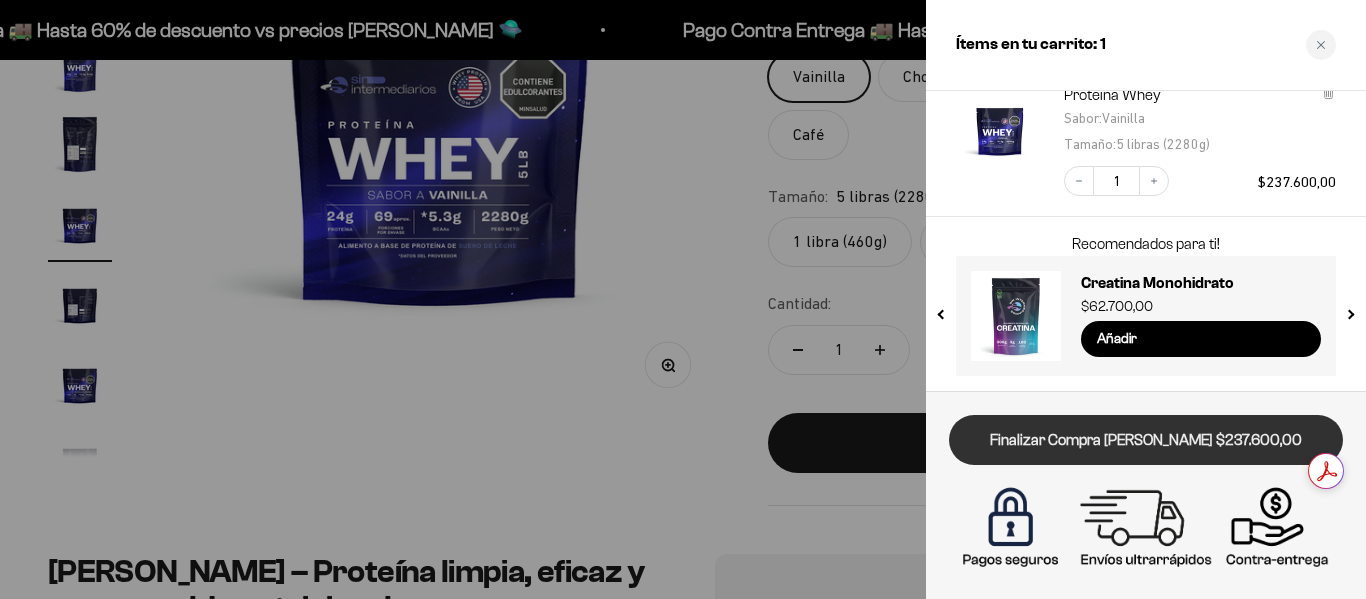 click on "Finalizar Compra [PERSON_NAME] $237.600,00" at bounding box center [1146, 440] 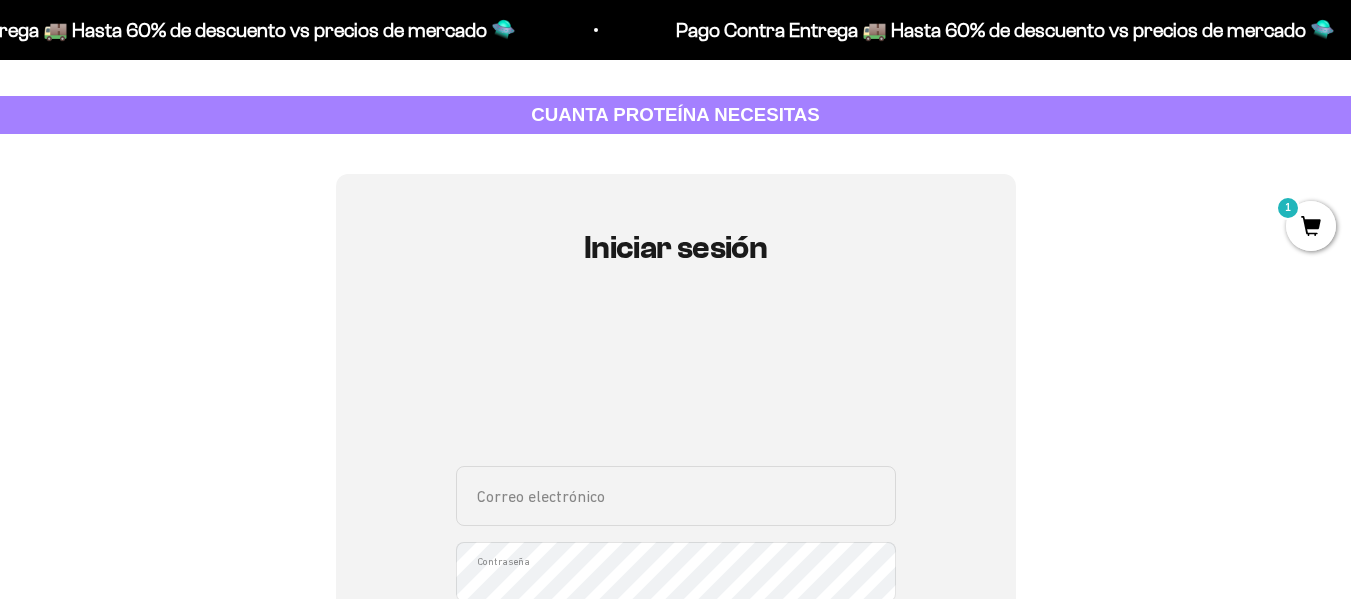 scroll, scrollTop: 200, scrollLeft: 0, axis: vertical 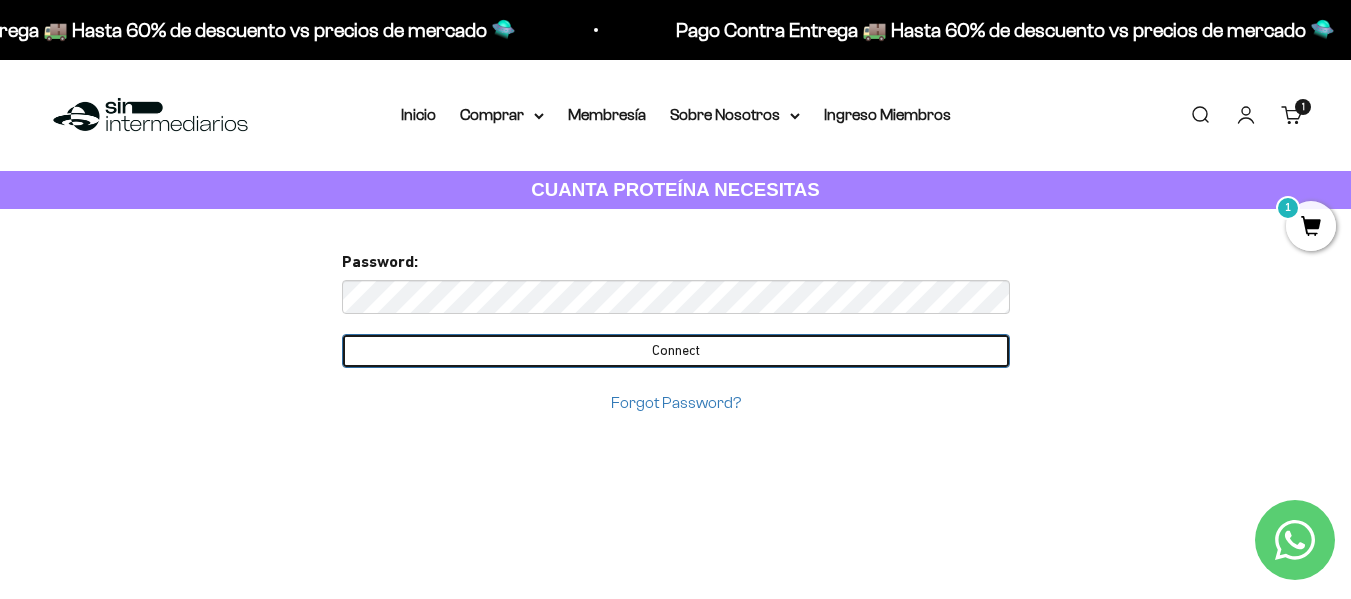click on "Connect" at bounding box center (676, 351) 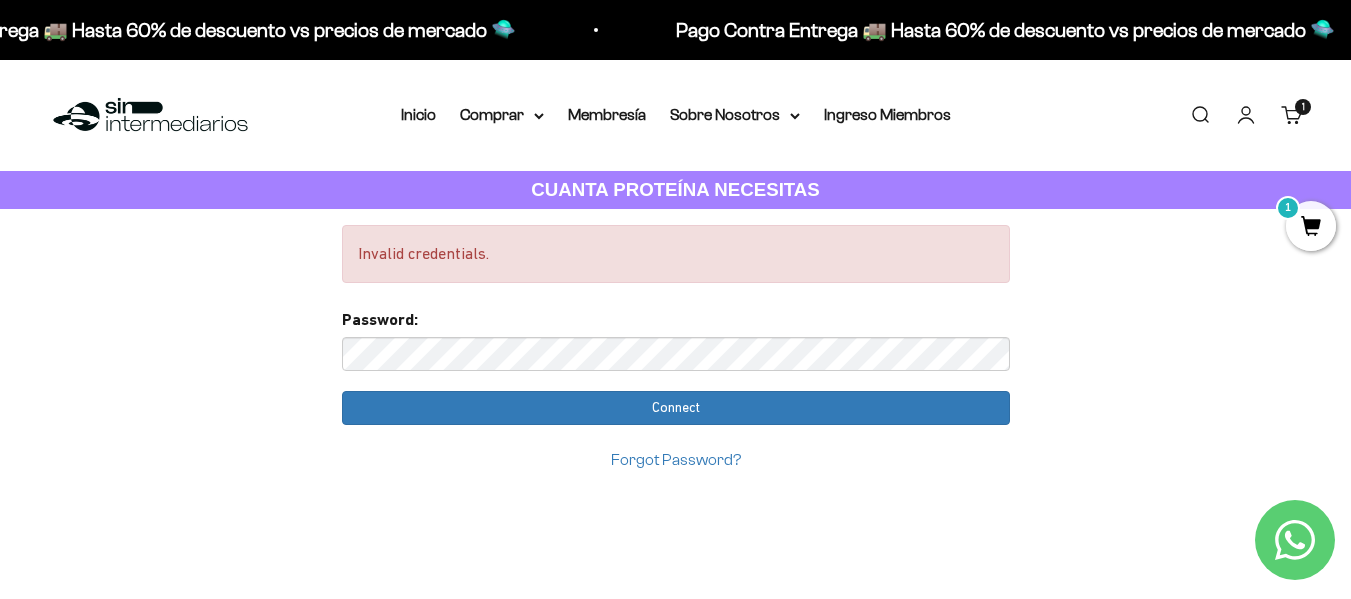click on "Password:" at bounding box center (676, 339) 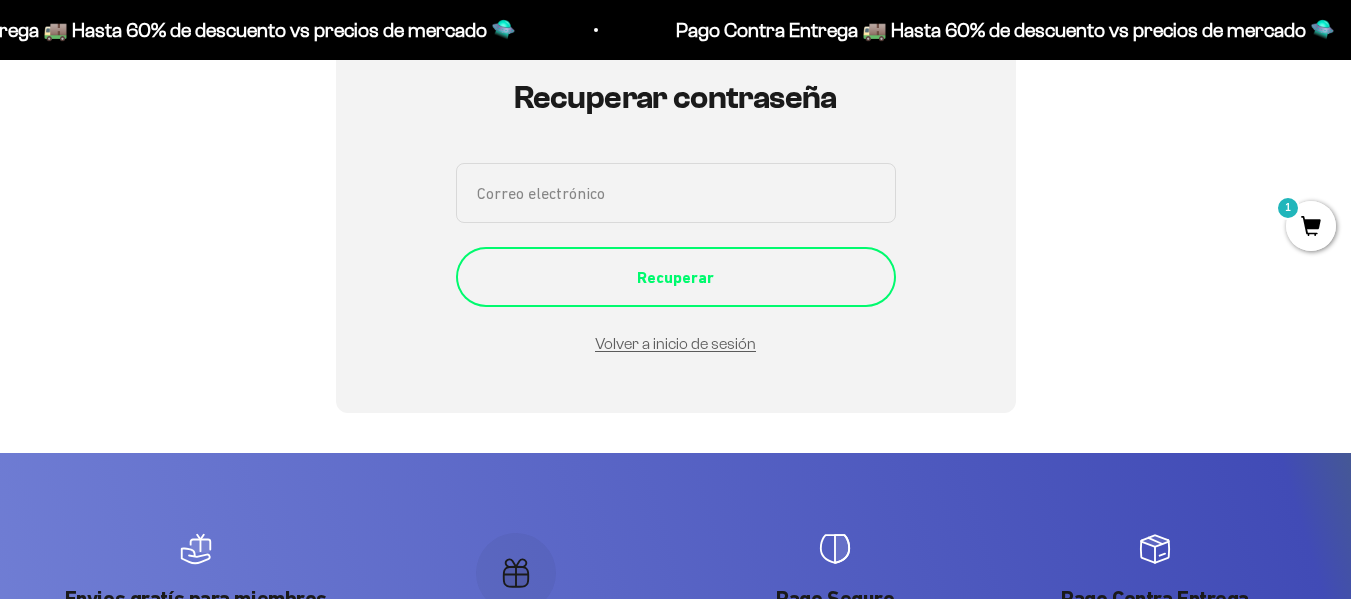 scroll, scrollTop: 25, scrollLeft: 0, axis: vertical 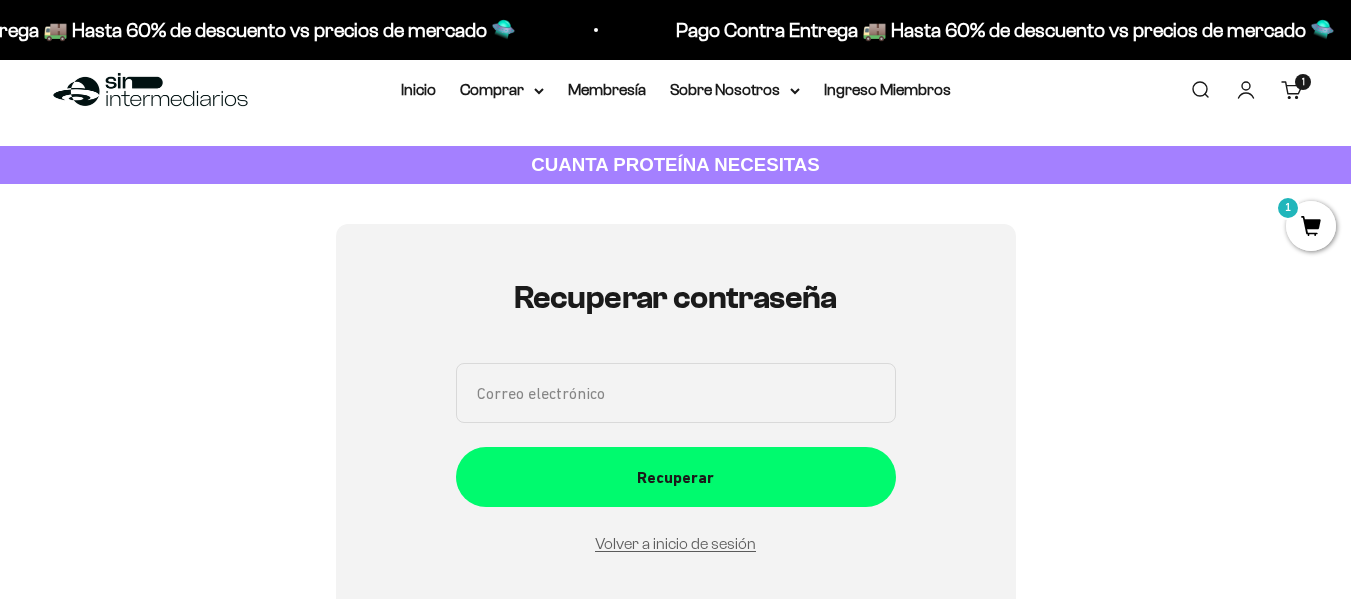 click on "Correo electrónico" at bounding box center (676, 393) 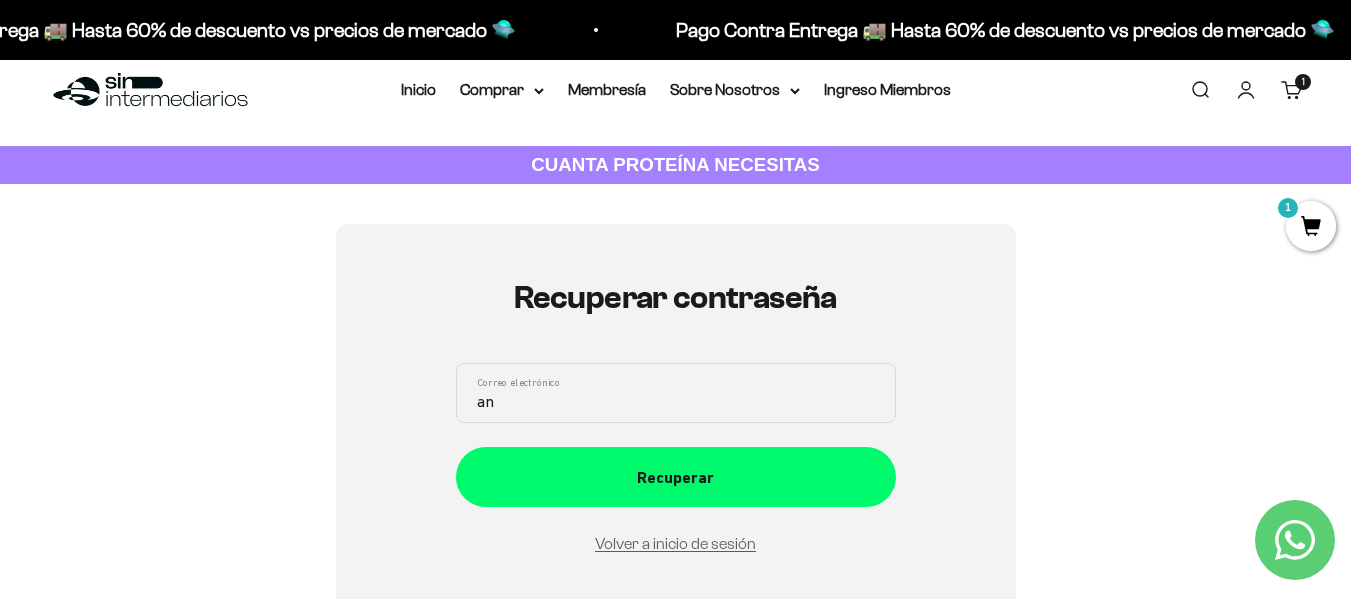 type on "andres.valencia201@gmail.com" 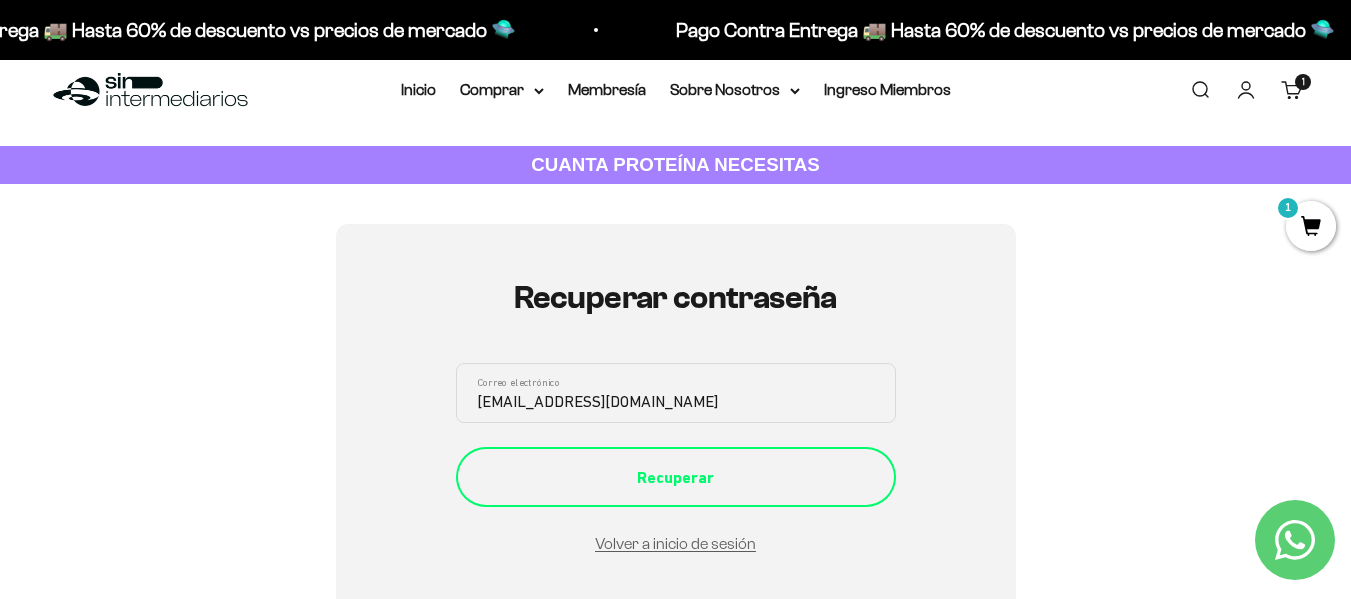 click on "Recuperar" at bounding box center (676, 477) 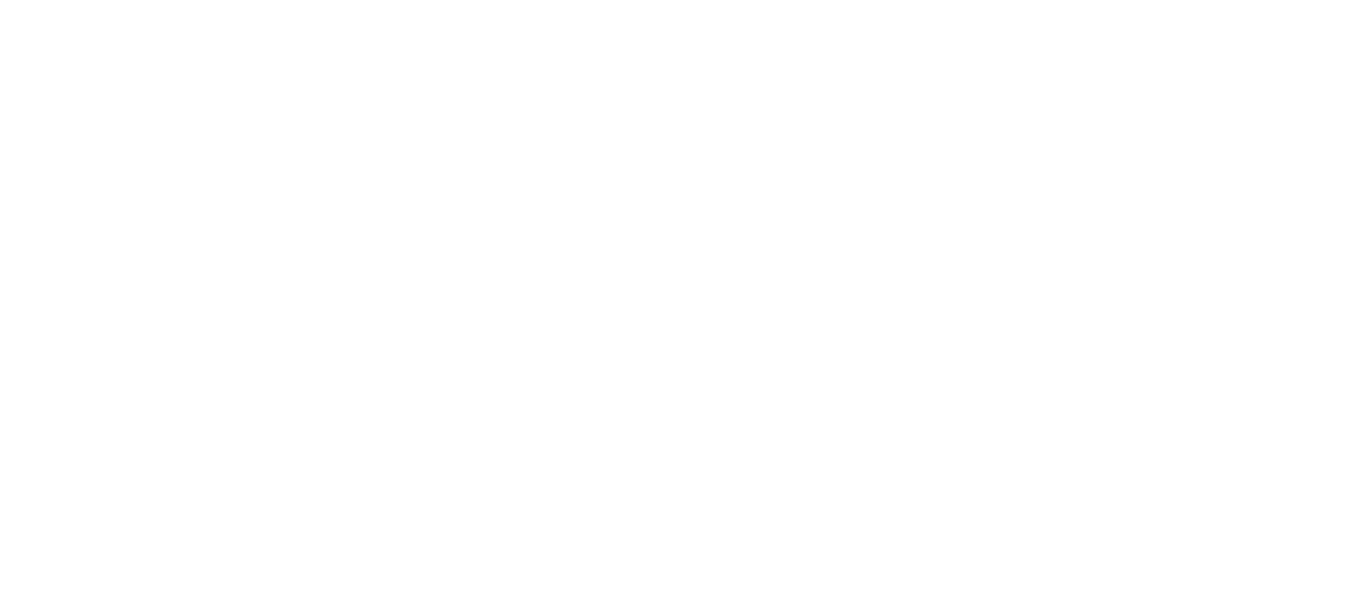 scroll, scrollTop: 0, scrollLeft: 0, axis: both 